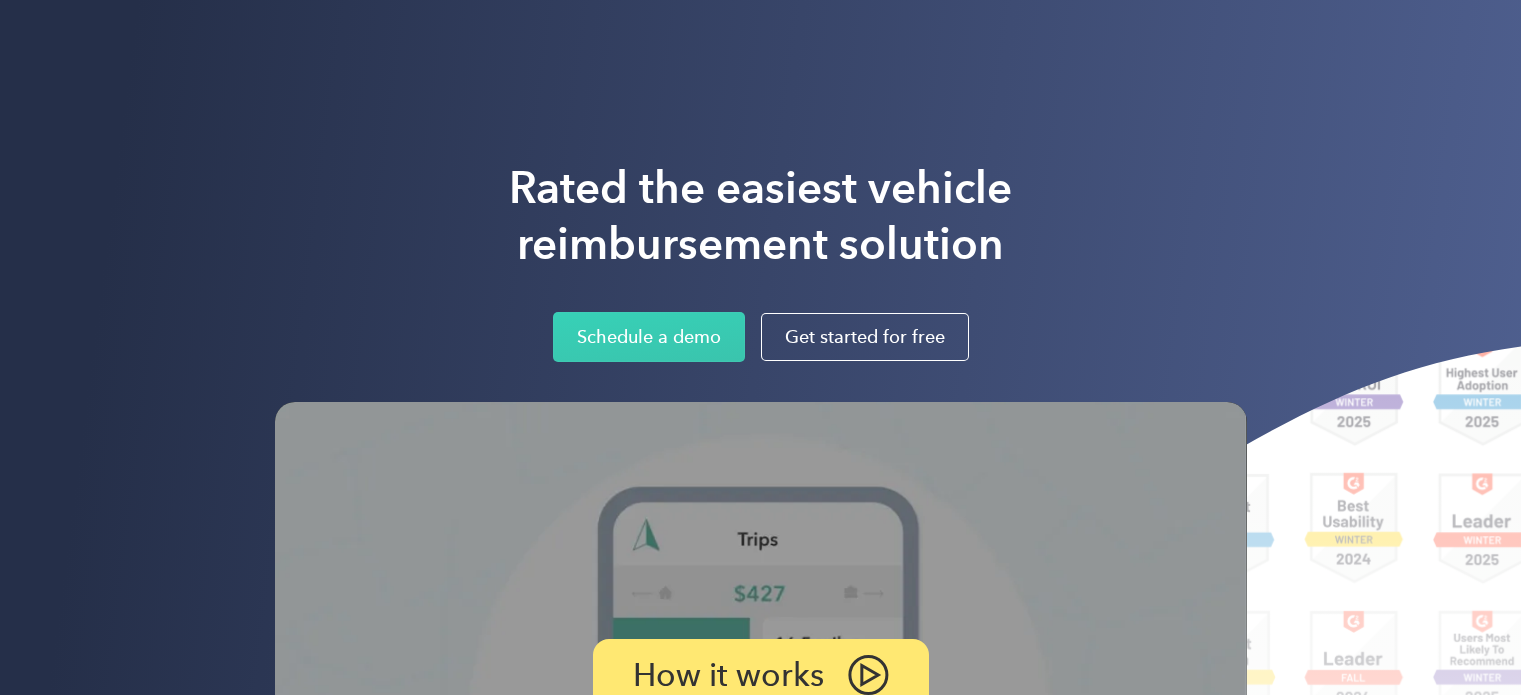 scroll, scrollTop: 0, scrollLeft: 0, axis: both 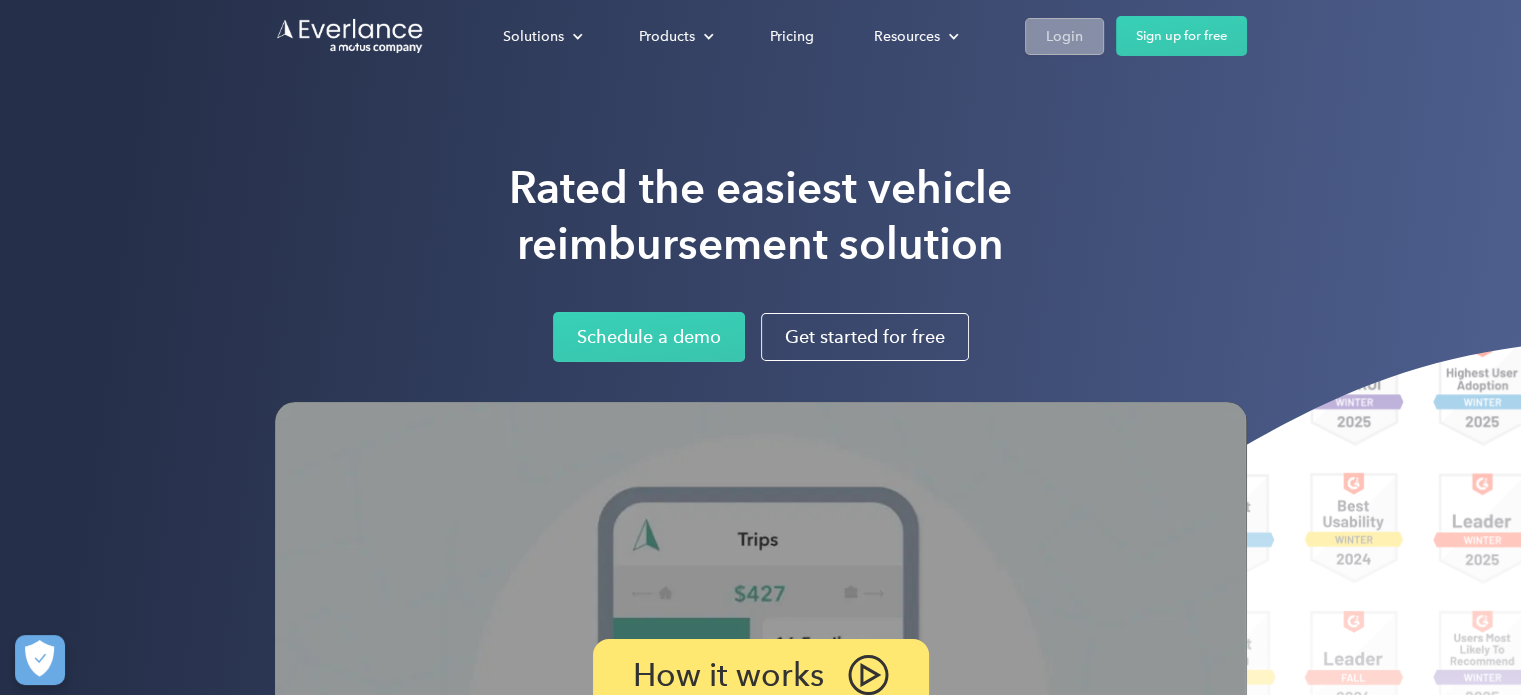 click on "Login" at bounding box center (1064, 36) 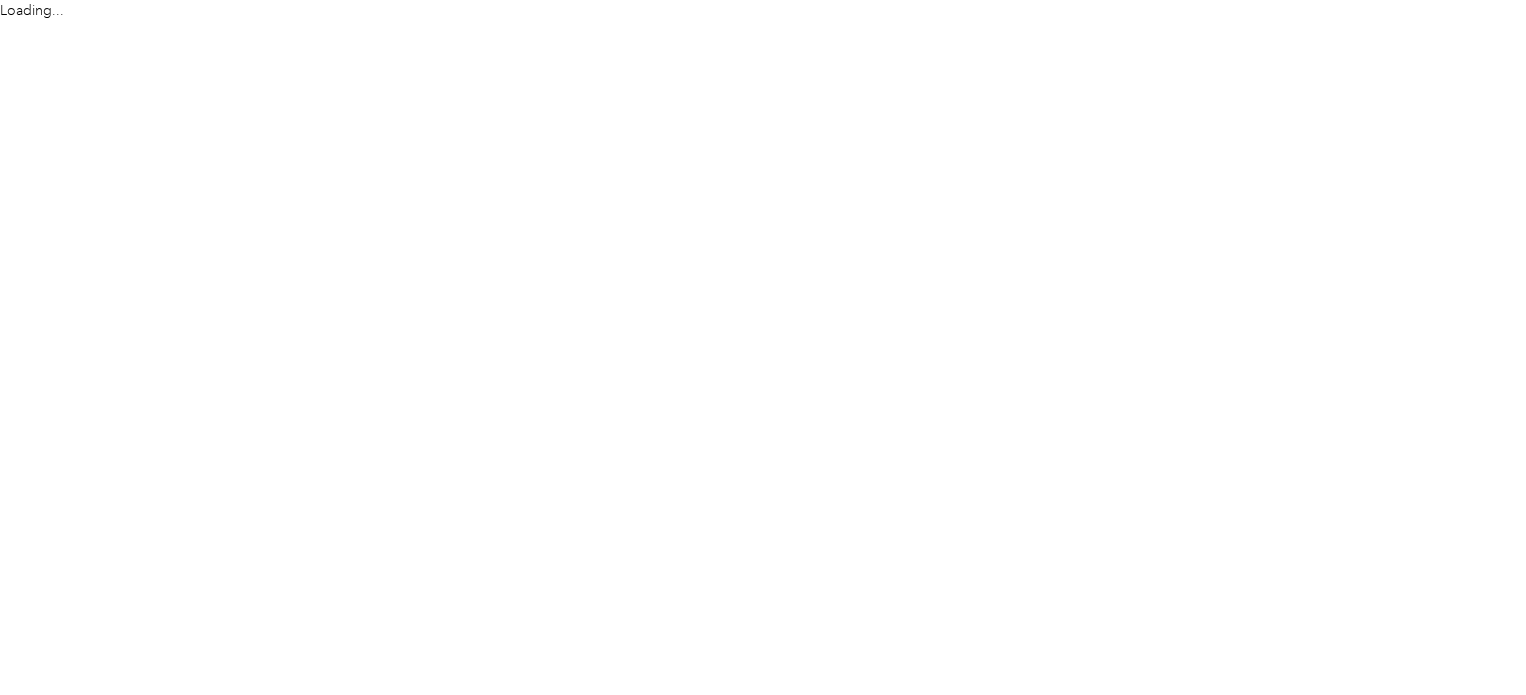 scroll, scrollTop: 0, scrollLeft: 0, axis: both 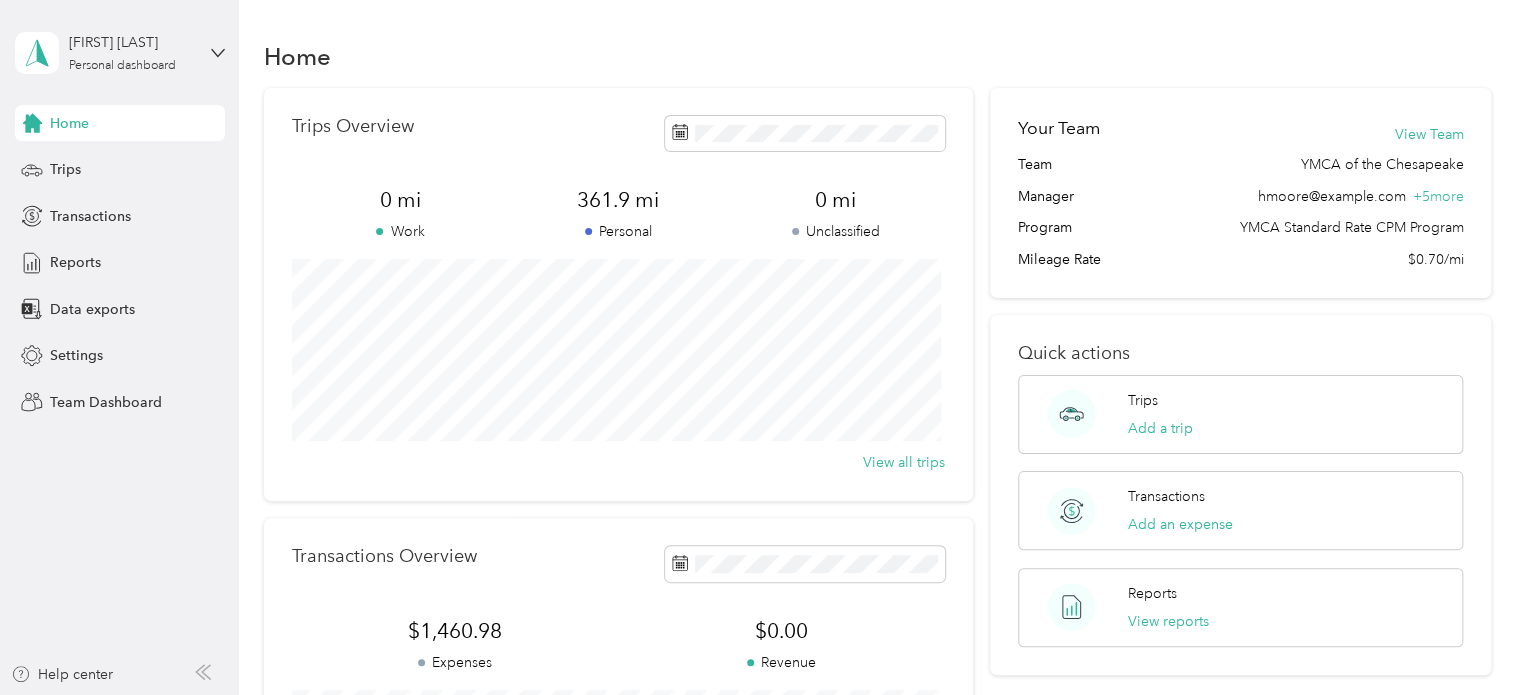click on "[FIRST] [LAST] Personal dashboard Home Trips Transactions Reports Data exports Settings Team Dashboard   Help center" at bounding box center (119, 347) 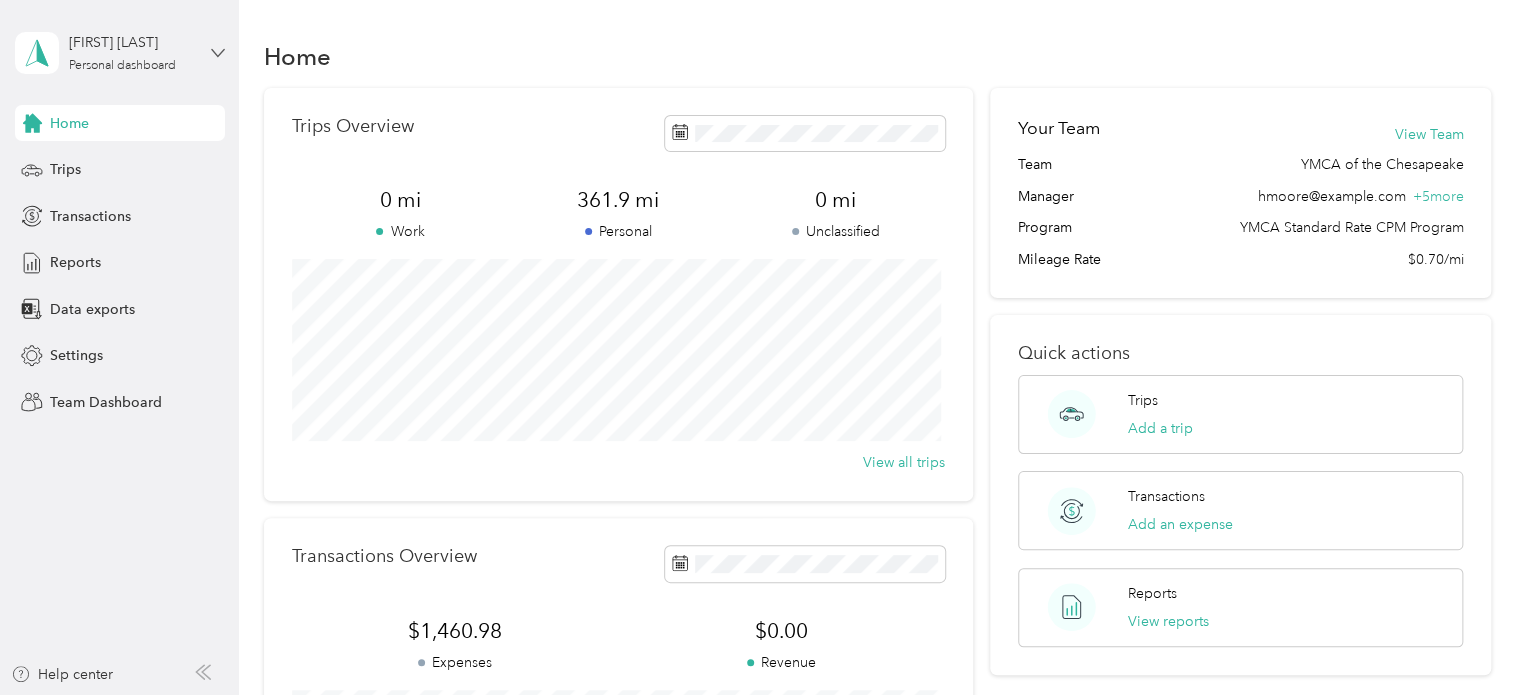 click 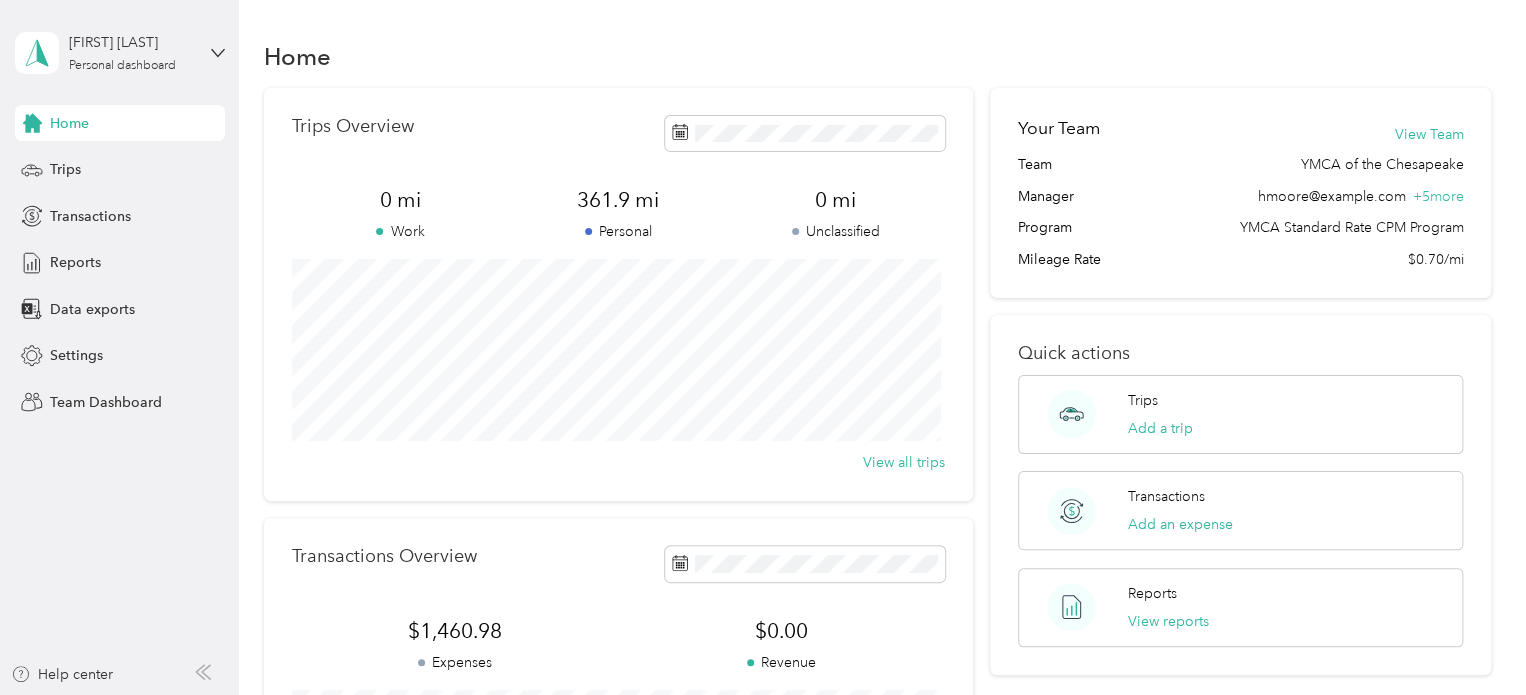 click on "Team dashboard" at bounding box center (180, 164) 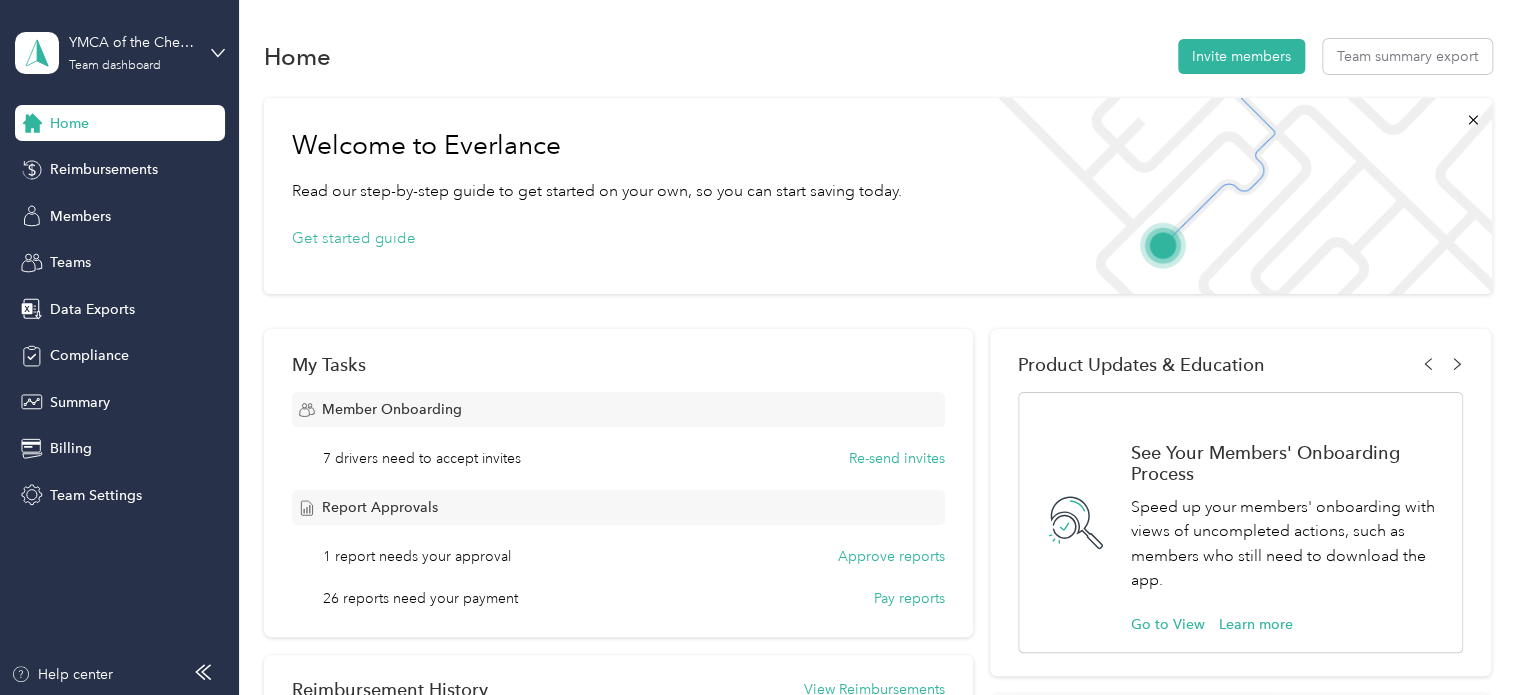 click on "Reimbursements" at bounding box center [104, 169] 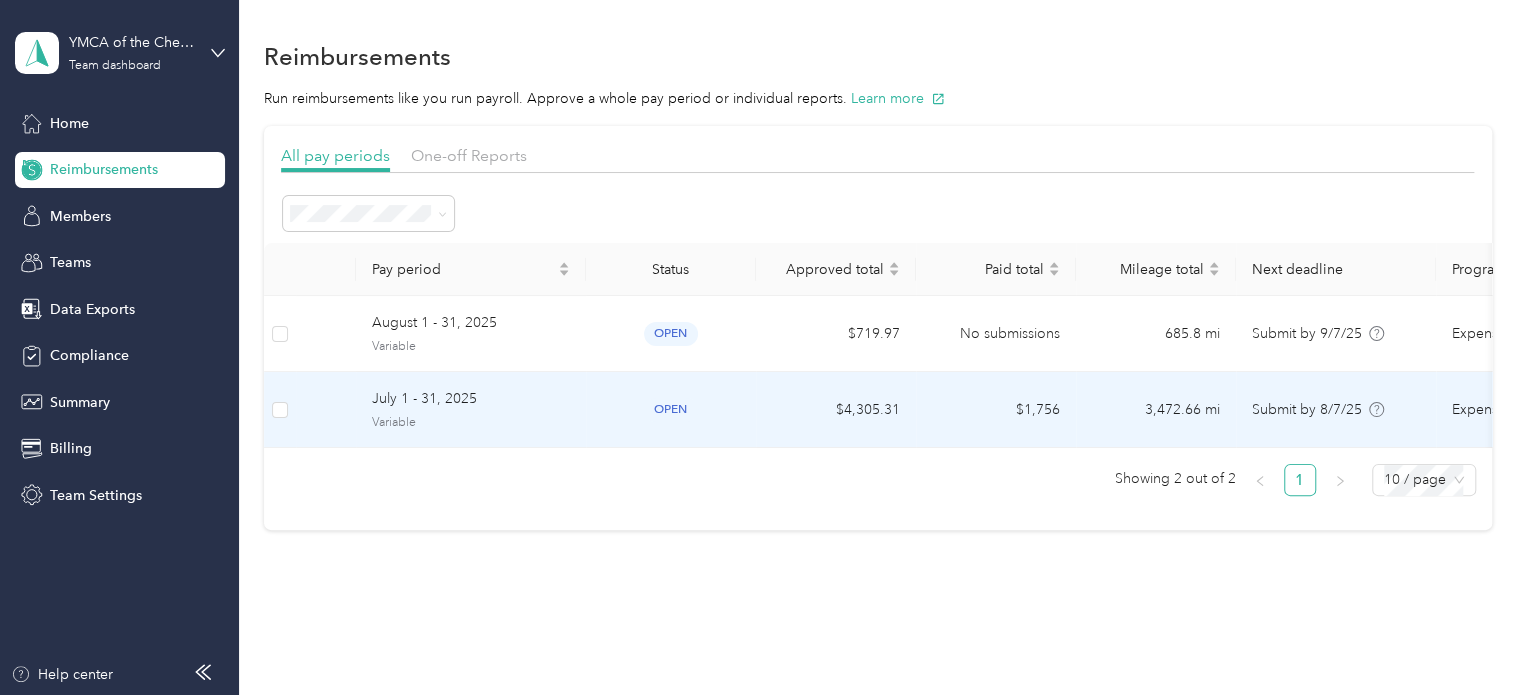 click on "open" at bounding box center [671, 409] 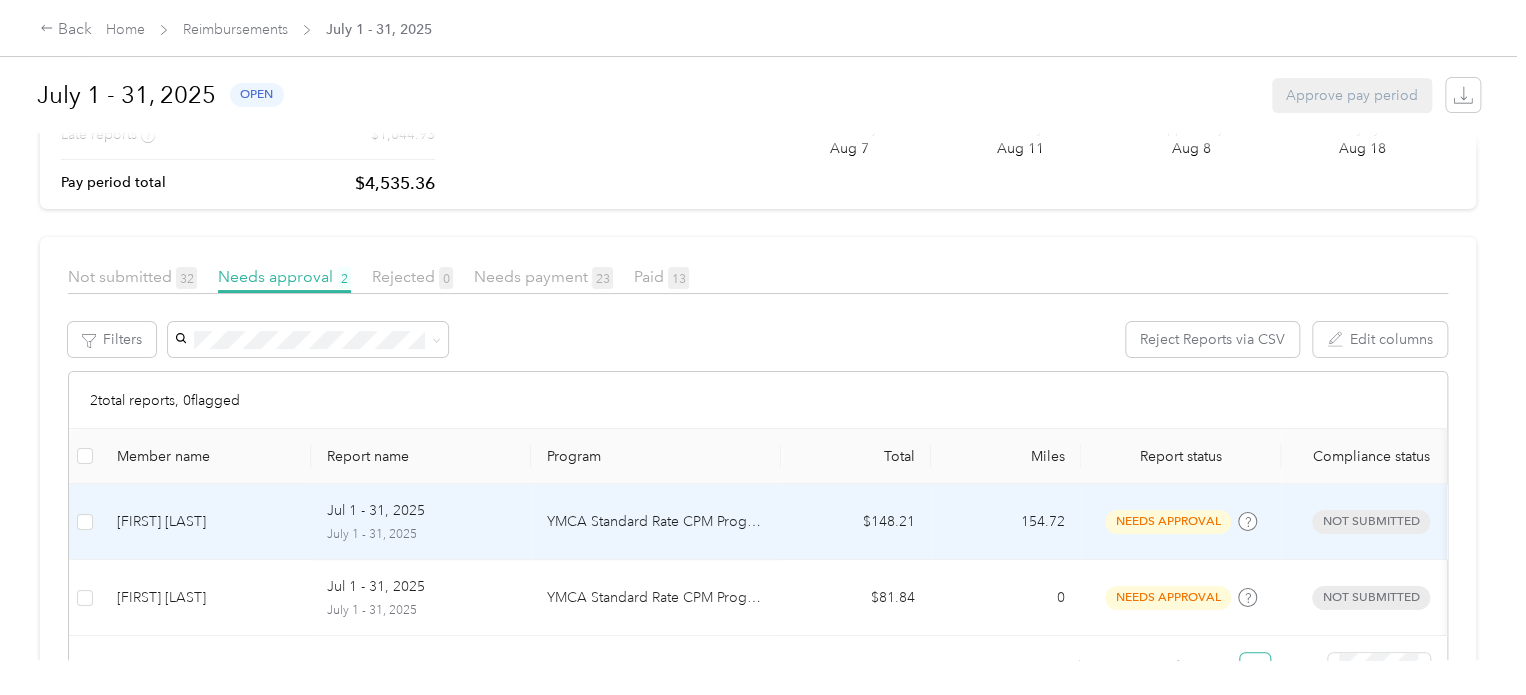 scroll, scrollTop: 300, scrollLeft: 0, axis: vertical 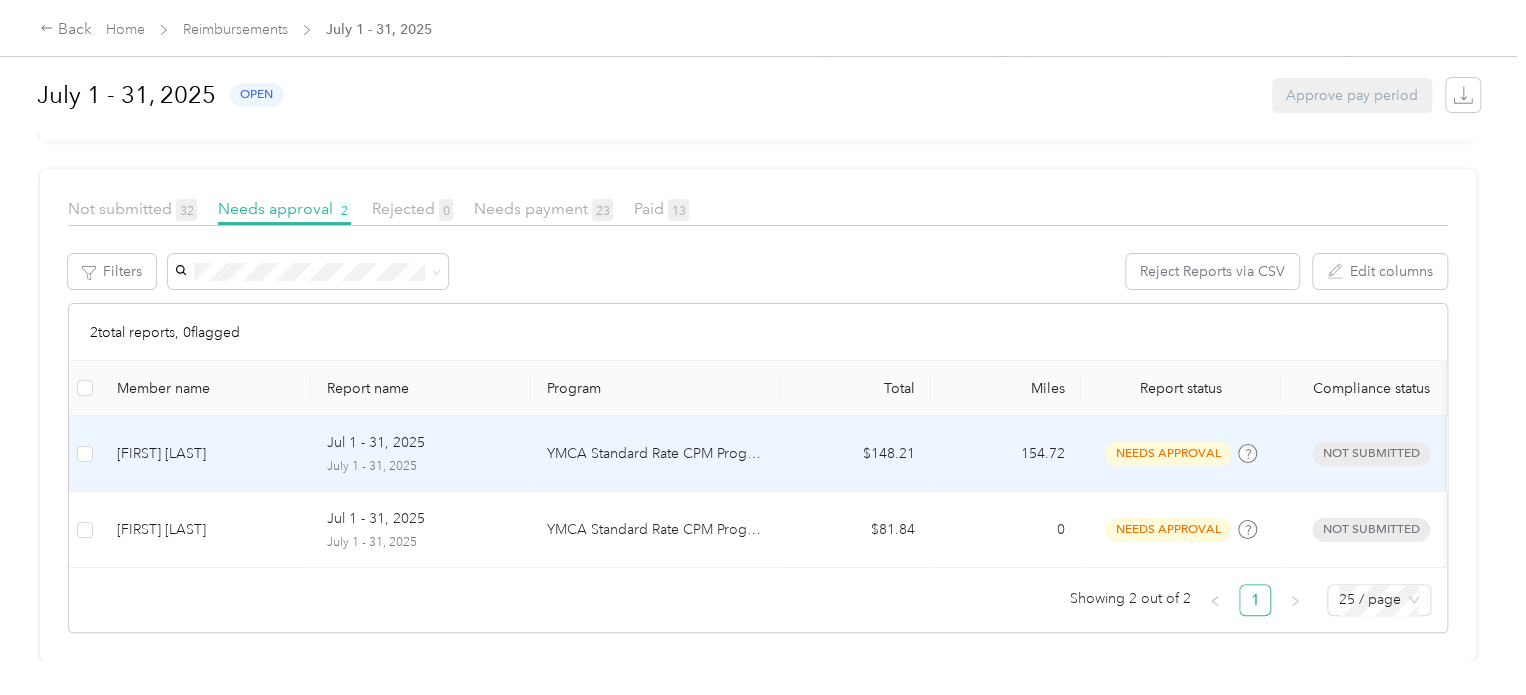 click on "YMCA Standard Rate CPM Program" at bounding box center [656, 454] 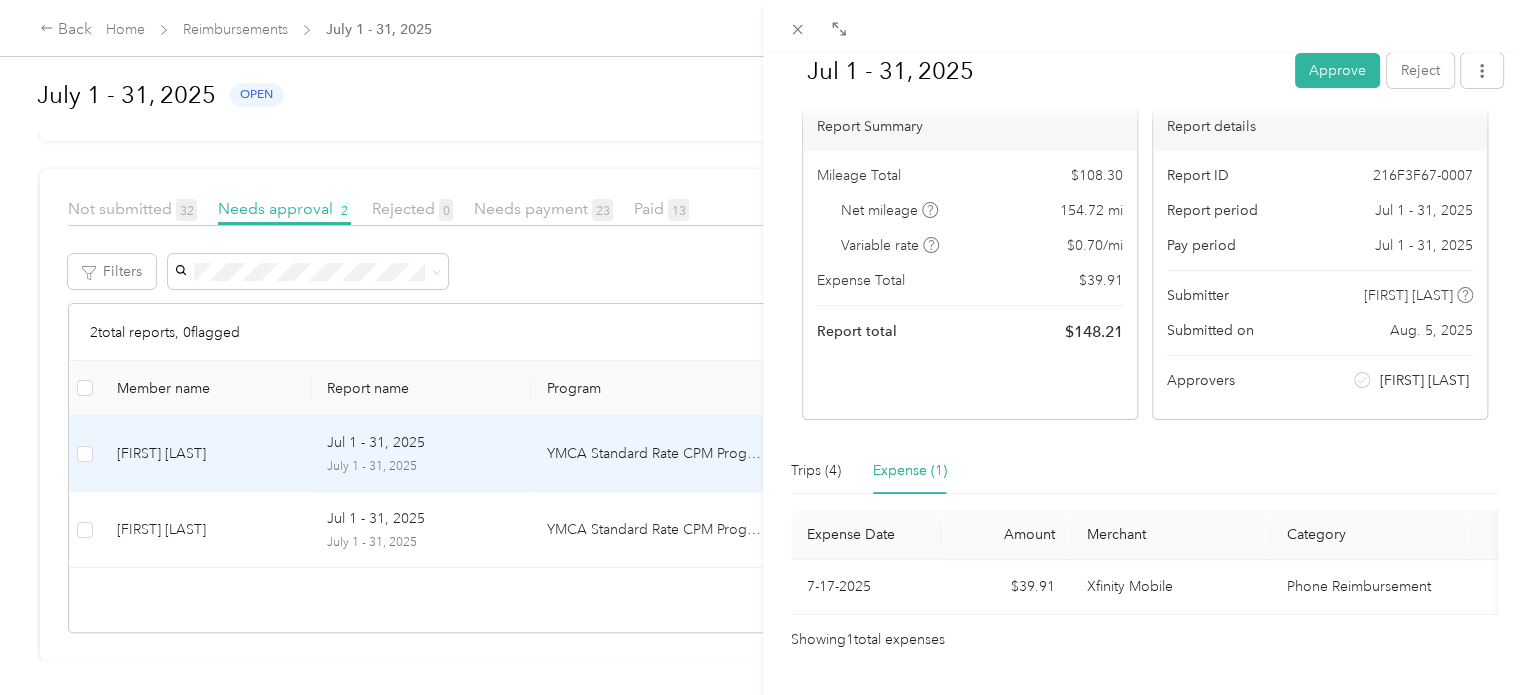 scroll, scrollTop: 171, scrollLeft: 0, axis: vertical 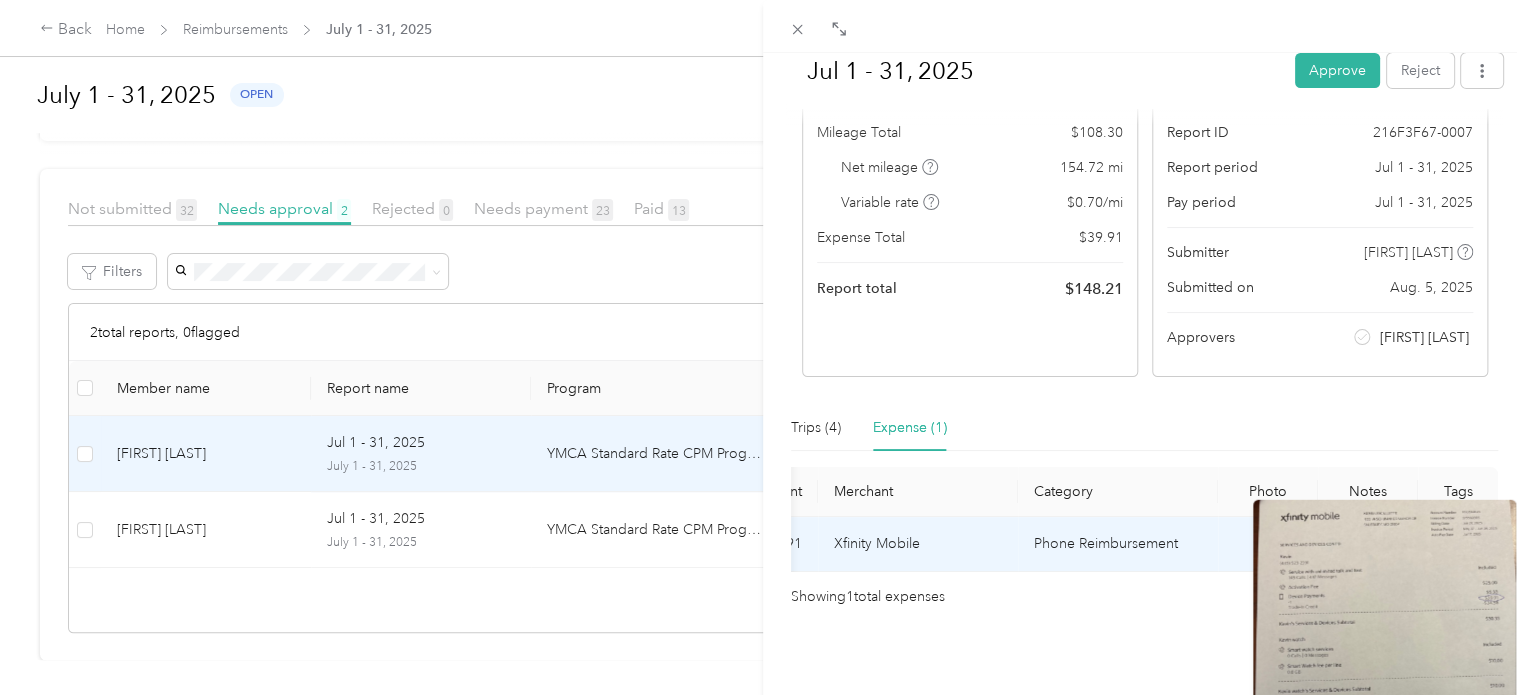 click on "Jul 1 - 31, 2025 Approve Reject Needs Approval Needs approval from [FIRST] [LAST] View  activity & comments Report Summary Mileage Total $ 108.30 Net mileage   154.72   mi Variable rate   $ 0.70 / mi Expense Total $ 39.91 Report total $ 148.21 Report details Report ID 216F3F67-0007 Report period Jul 1 - 31, 2025 Pay period Jul 1 - 31, 2025 Submitter [FIRST] [LAST] Submitted on Aug. 5, 2025 Approvers [FIRST] [LAST] Trips (4) Expense (1) Expense Date Amount Merchant Category Photo Notes Tags               7-17-2025 $39.91 Xfinity Mobile Phone Reimbursement - Showing  1  total expenses" at bounding box center (758, 695) 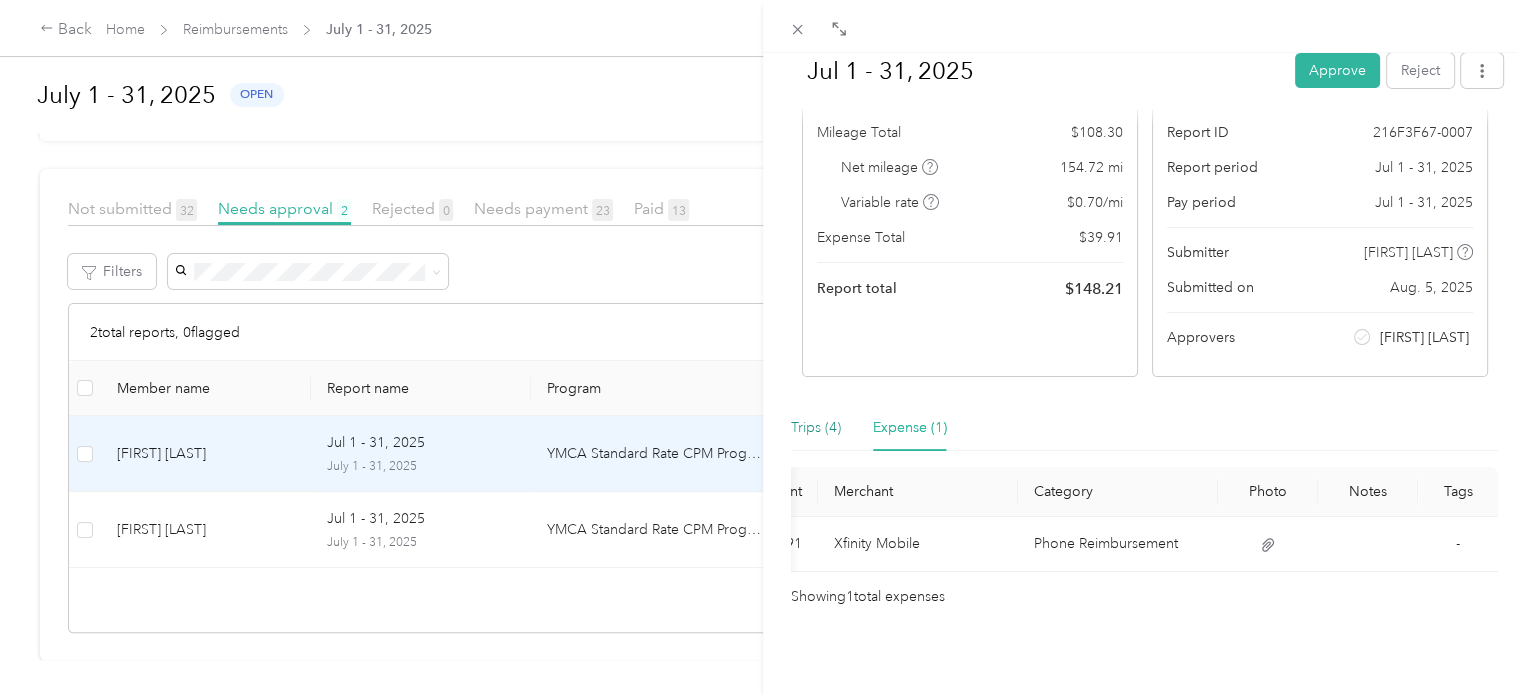 click on "Trips (4)" at bounding box center [816, 428] 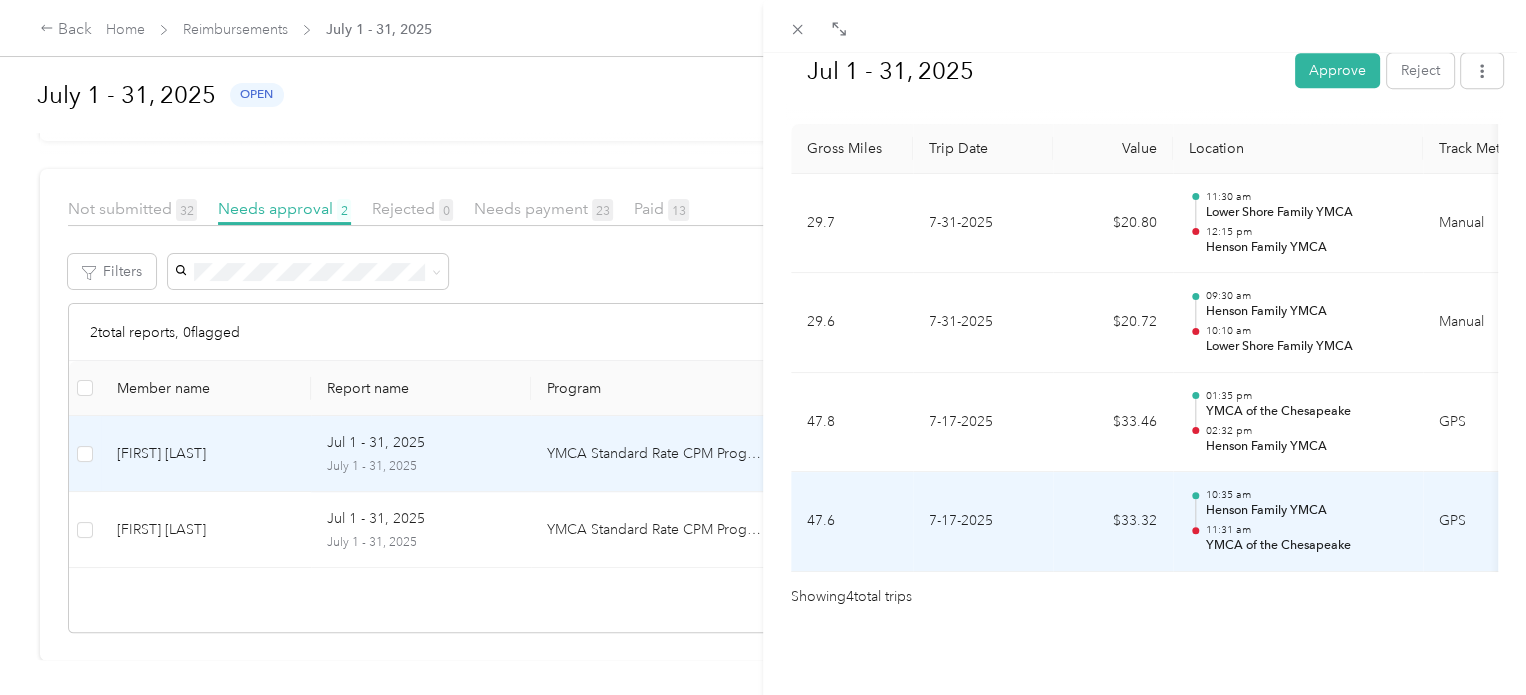 scroll, scrollTop: 513, scrollLeft: 0, axis: vertical 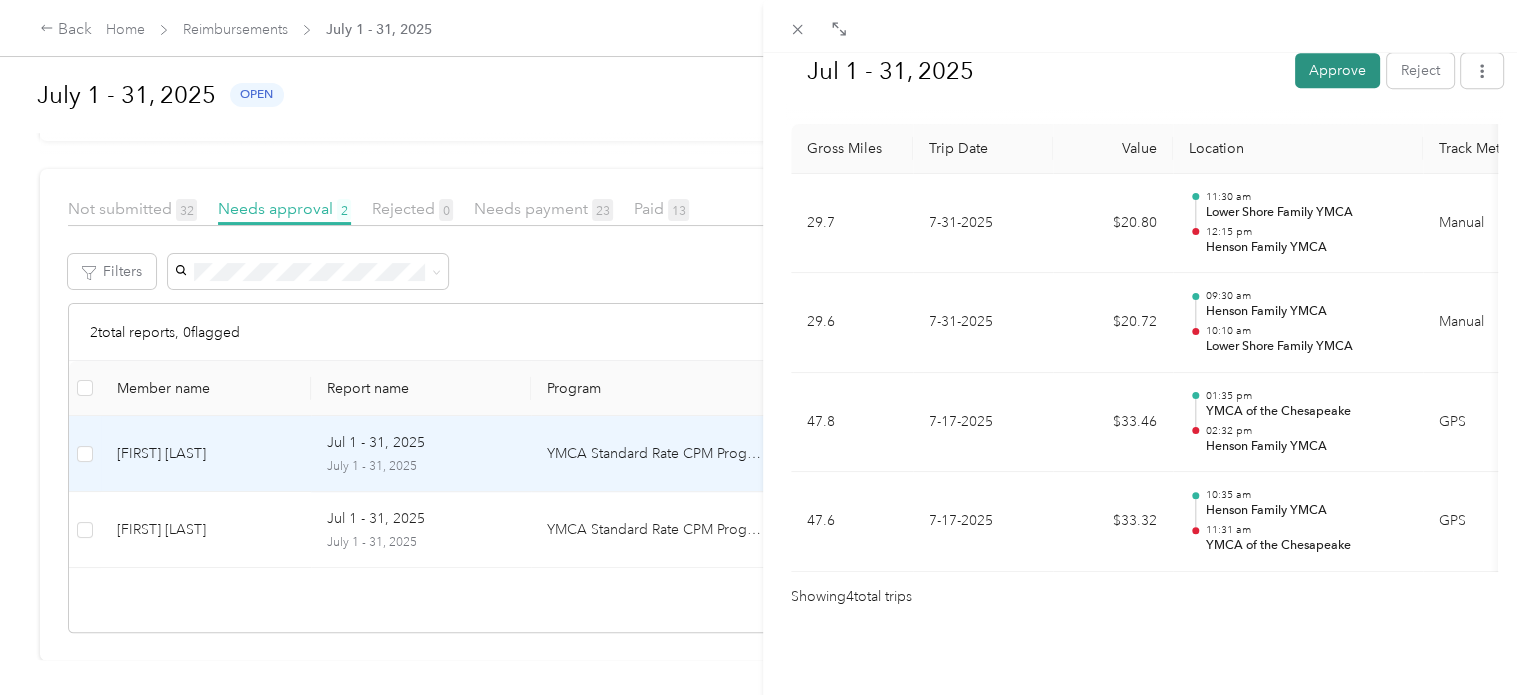 click on "Approve" at bounding box center [1337, 70] 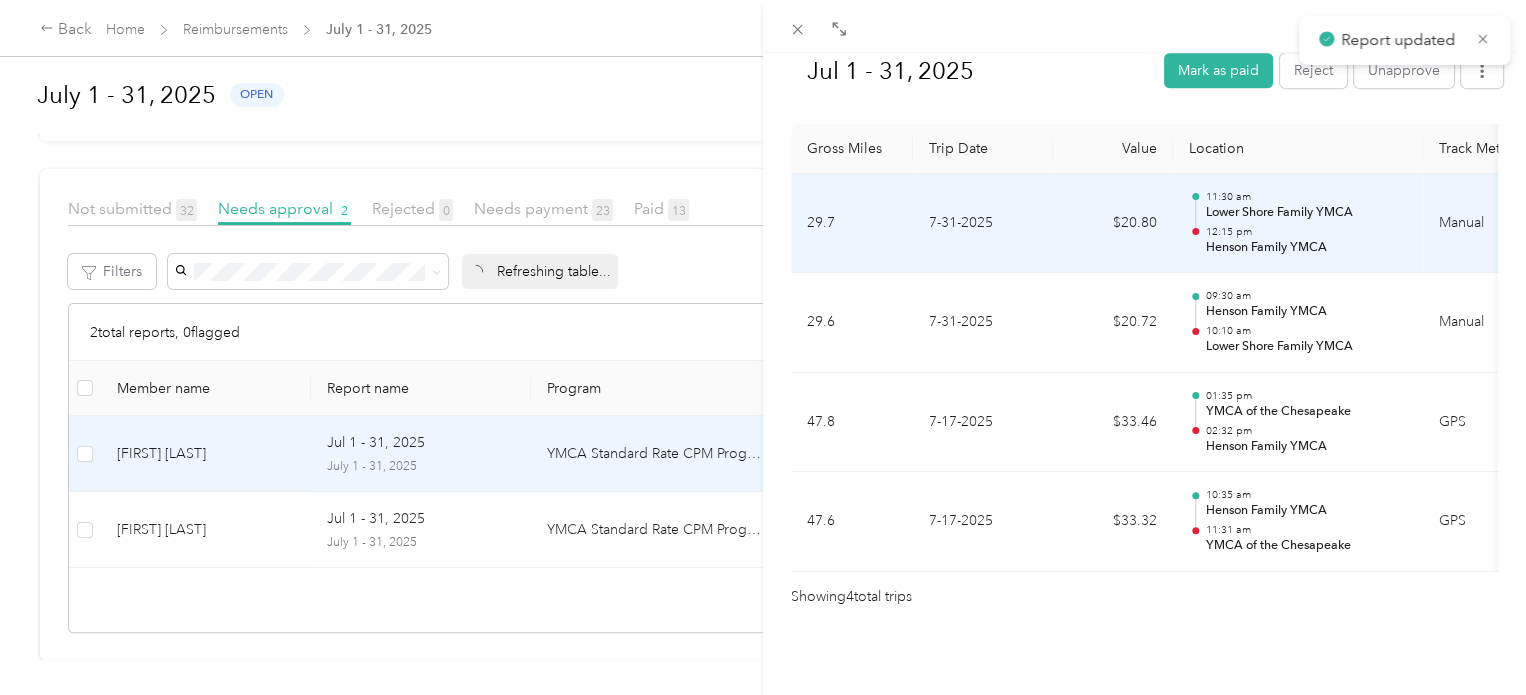 scroll, scrollTop: 255, scrollLeft: 0, axis: vertical 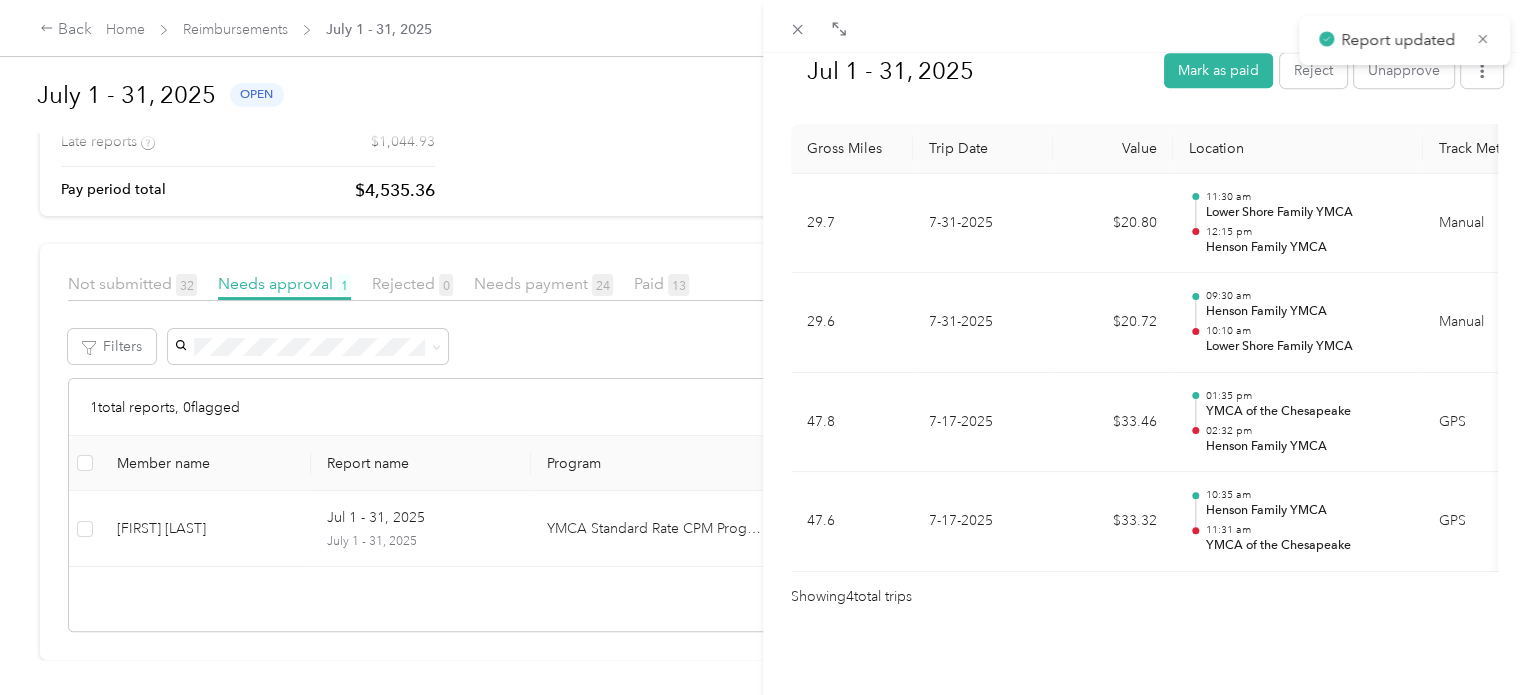 click on "Jul 1 - 31, 2025 Mark as paid Reject Unapprove Needs Payment Needs payment from [FIRST] [LAST] View  activity & comments Report Summary Mileage Total $ 108.30 Net mileage   154.72   mi Variable rate   $ 0.70 / mi Expense Total $ 39.91 Report total $ 148.21 Report details Report ID 216F3F67-0007 Report period Jul 1 - 31, 2025 Pay period Jul 1 - 31, 2025 Submitter [FIRST] [LAST] Submitted on Aug. 5, 2025 Approvers [FIRST] [LAST] Trips (4) Expense (1) Gross Miles Trip Date Value Location Track Method Purpose Notes Tags               29.7 7-31-2025 $20.80 11:30 am Lower Shore Family YMCA  12:15 pm Henson Family YMCA Manual YMCA of the Chesapeake - 29.6 7-31-2025 $20.72 09:30 am Henson Family YMCA 10:10 am Lower Shore Family YMCA  Manual YMCA of the Chesapeake - 47.8 7-17-2025 $33.46 01:35 pm YMCA of the Chesapeake  02:32 pm Henson Family YMCA GPS YMCA of the Chesapeake - 47.6 7-17-2025 $33.32 10:35 am Henson Family YMCA 11:31 am YMCA of the Chesapeake  GPS YMCA of the Chesapeake - Showing  4 Amount" at bounding box center (763, 347) 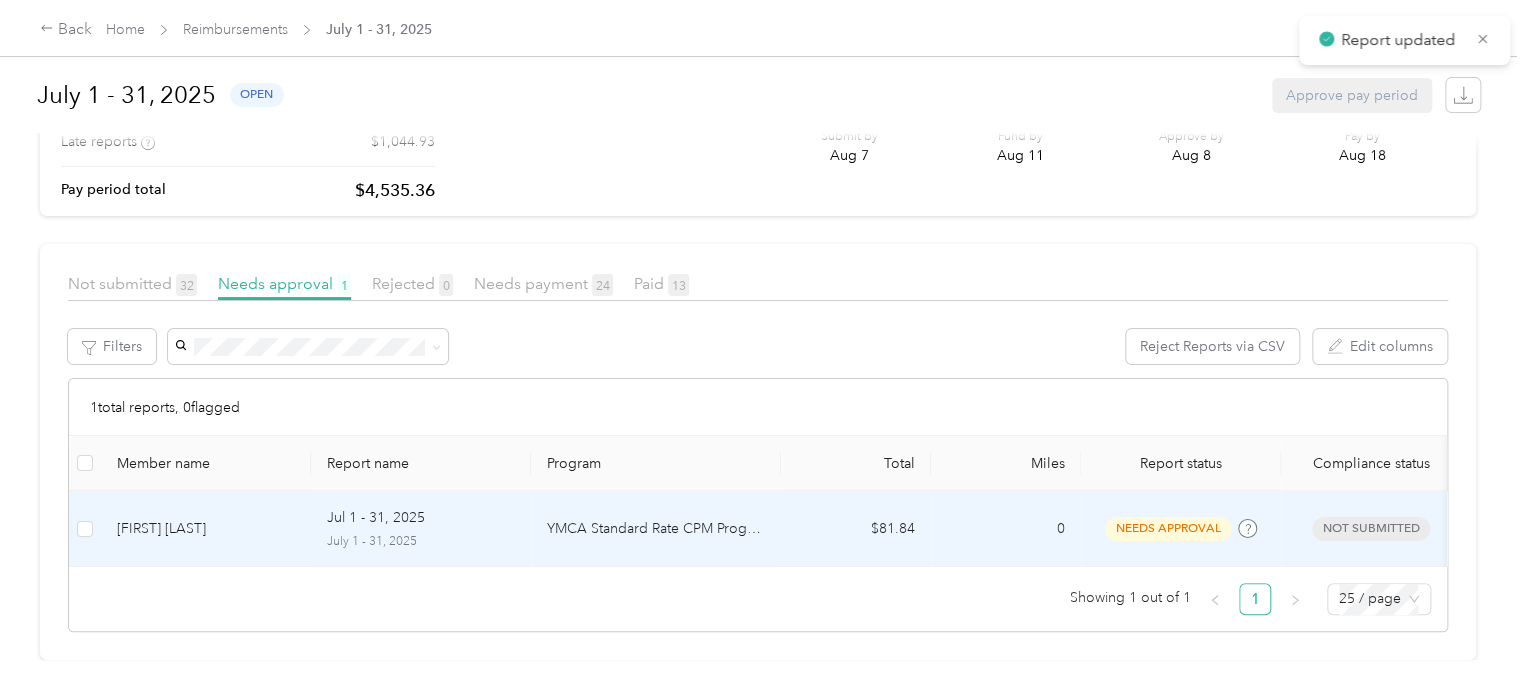 click on "Jul 1 - 31, 2025 July 1 - 31, 2025" at bounding box center [421, 528] 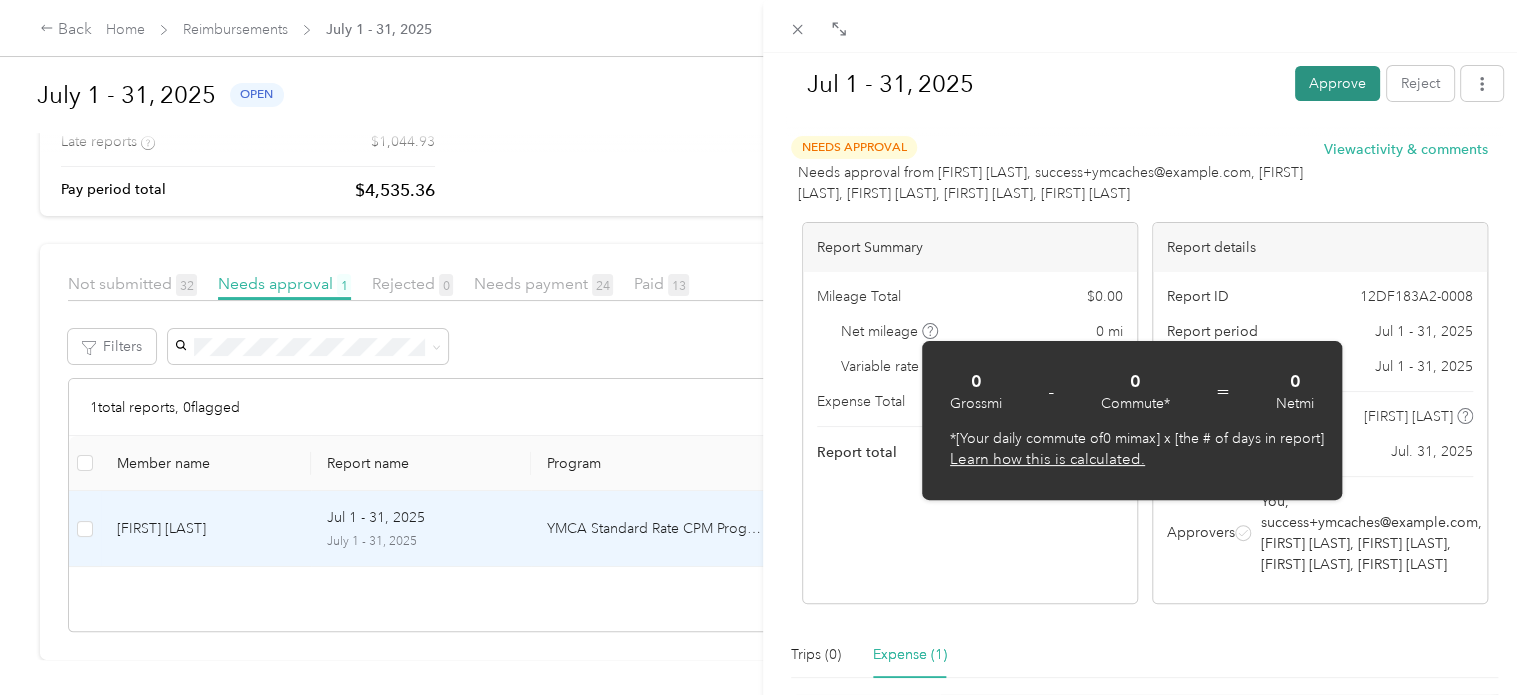click on "Approve" at bounding box center (1337, 83) 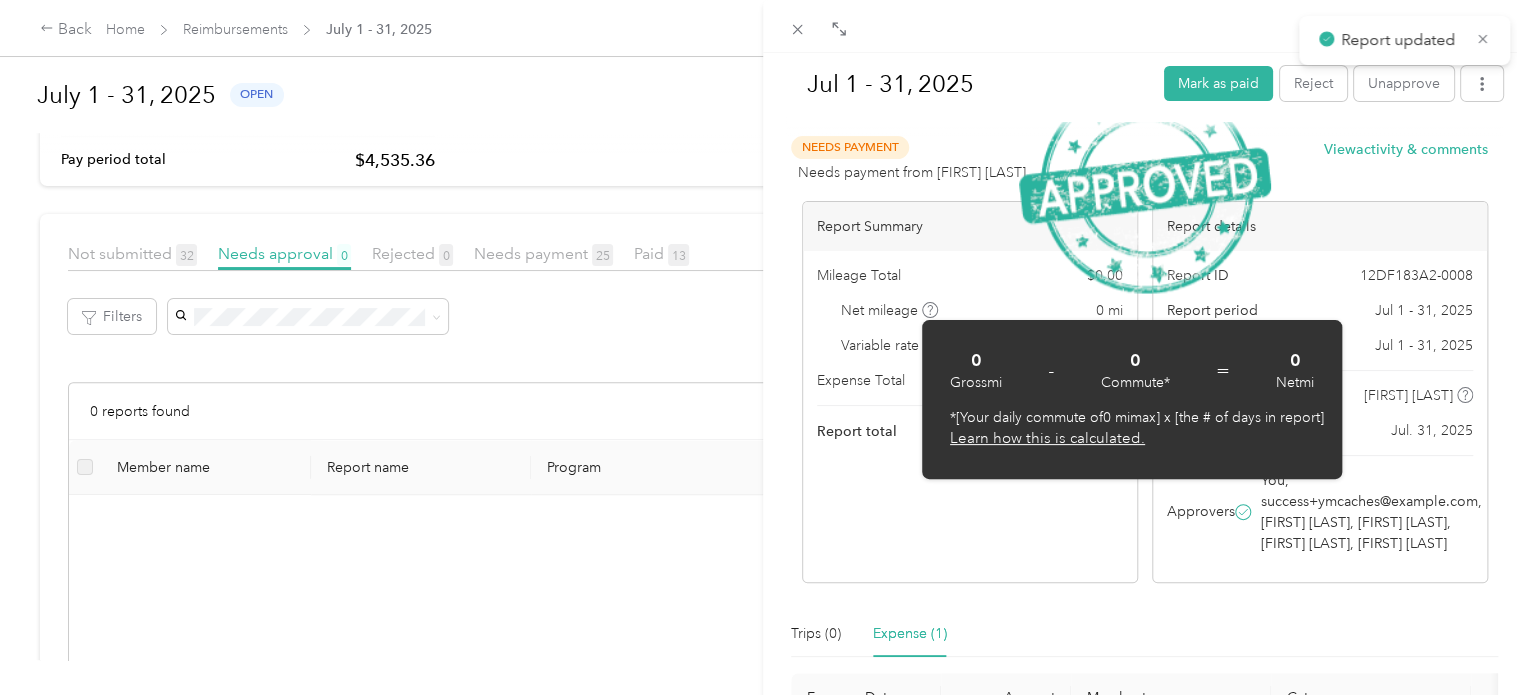 scroll, scrollTop: 300, scrollLeft: 0, axis: vertical 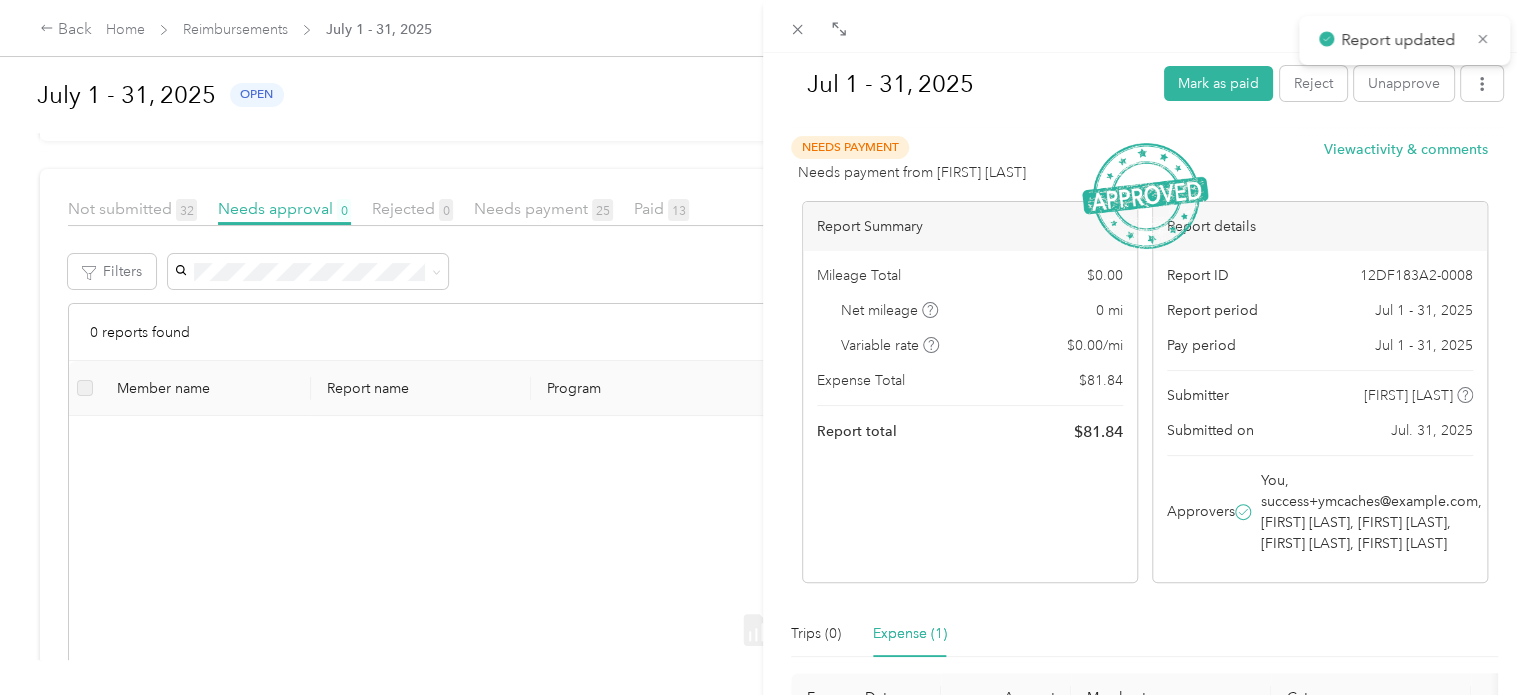 click on "Jul 1 - 31, 2025 Mark as paid Reject Unapprove Needs Payment Needs payment from [FIRST] [LAST] View  activity & comments Report Summary Mileage Total $ 0.00 Net mileage   0   mi Variable rate   $ 0.00 / mi Expense Total $ 81.84 Report total $ 81.84 Report details Report ID 12DF183A2-0008 Report period Jul 1 - 31, 2025 Pay period Jul 1 - 31, 2025 Submitter [FIRST] [LAST] Submitted on Jul. 31, 2025 Approvers You, success+ymcaches@example.com, [FIRST] [LAST], [FIRST] [LAST], [FIRST] [LAST], [FIRST] [LAST] Trips (0) Expense (1) Expense Date Amount Merchant Category Photo Notes Tags               7-31-2025 $81.84 Verizon Wireless Phone Reimbursement - Showing  1  total expenses" at bounding box center (763, 347) 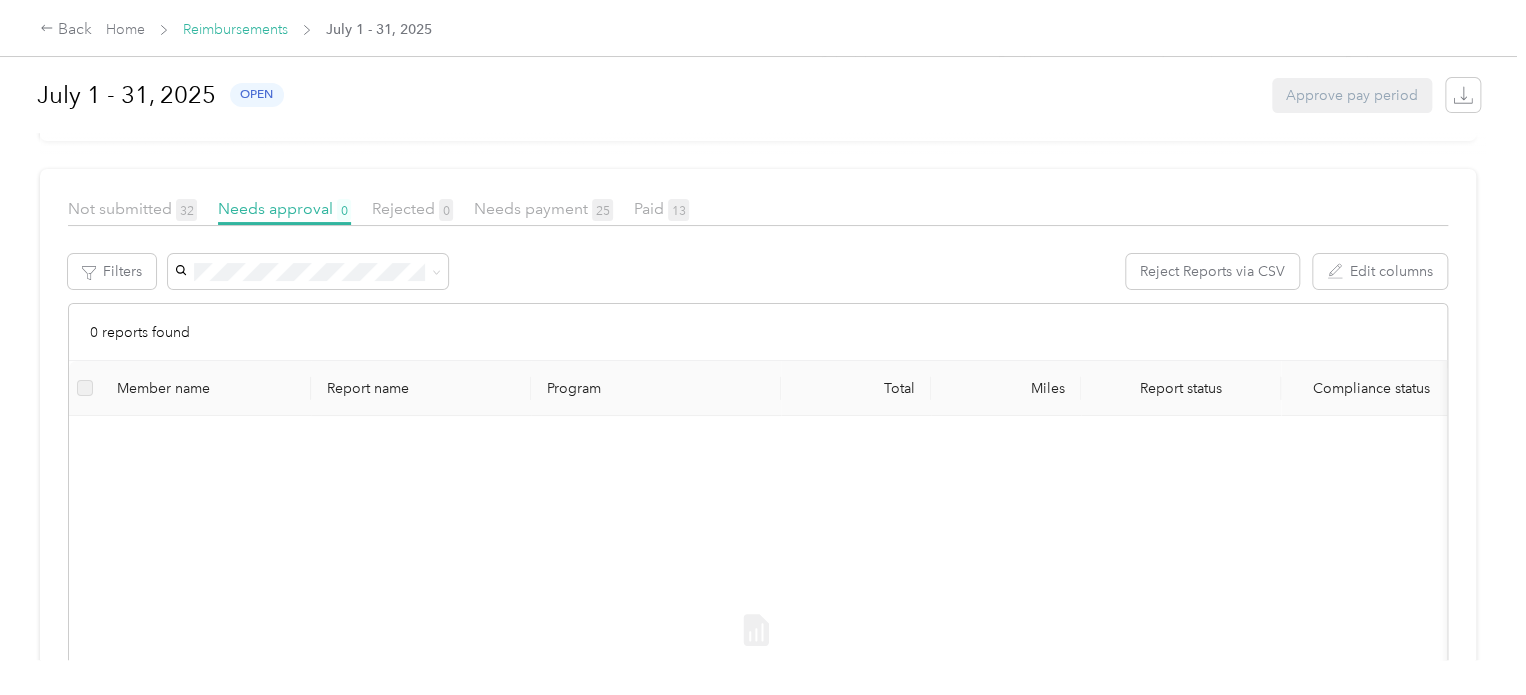 click on "Reimbursements" at bounding box center (235, 29) 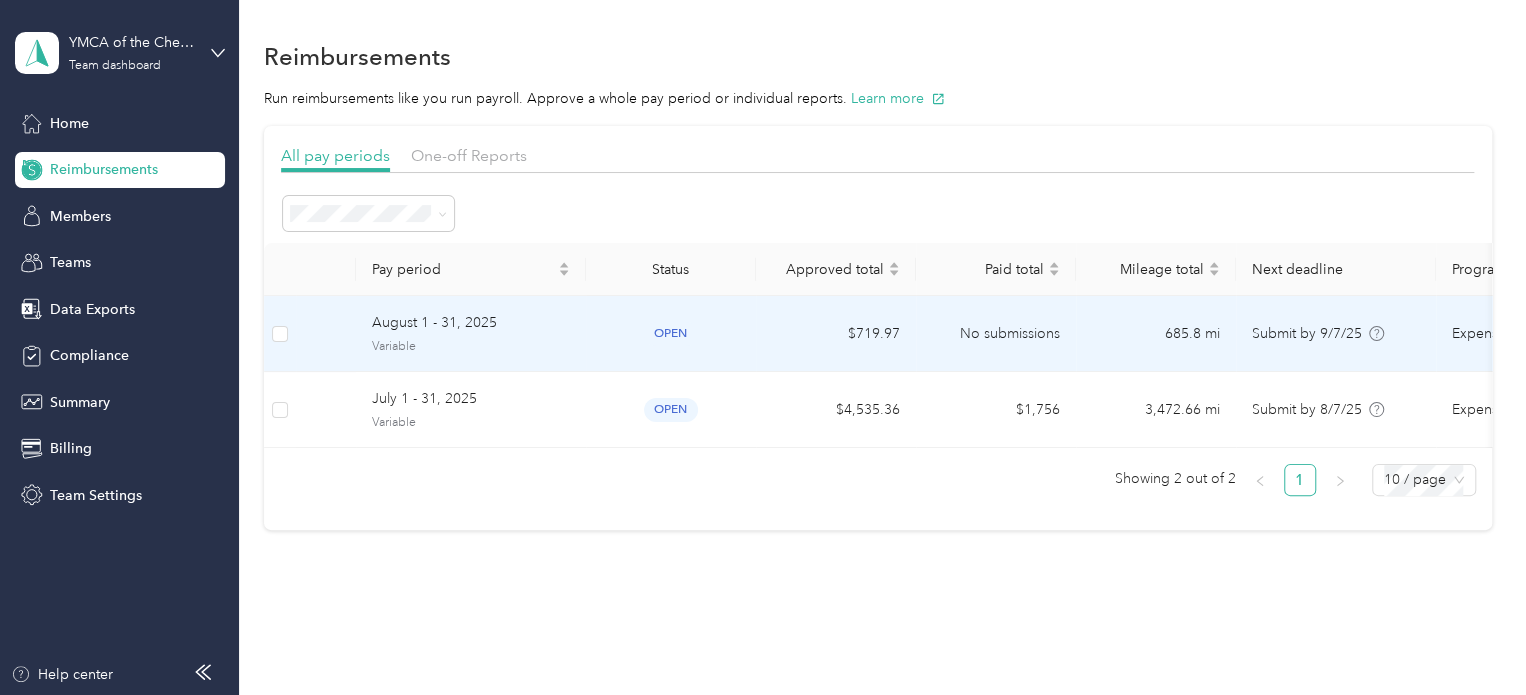 click on "August 1 - 31, 2025 Variable" at bounding box center (471, 333) 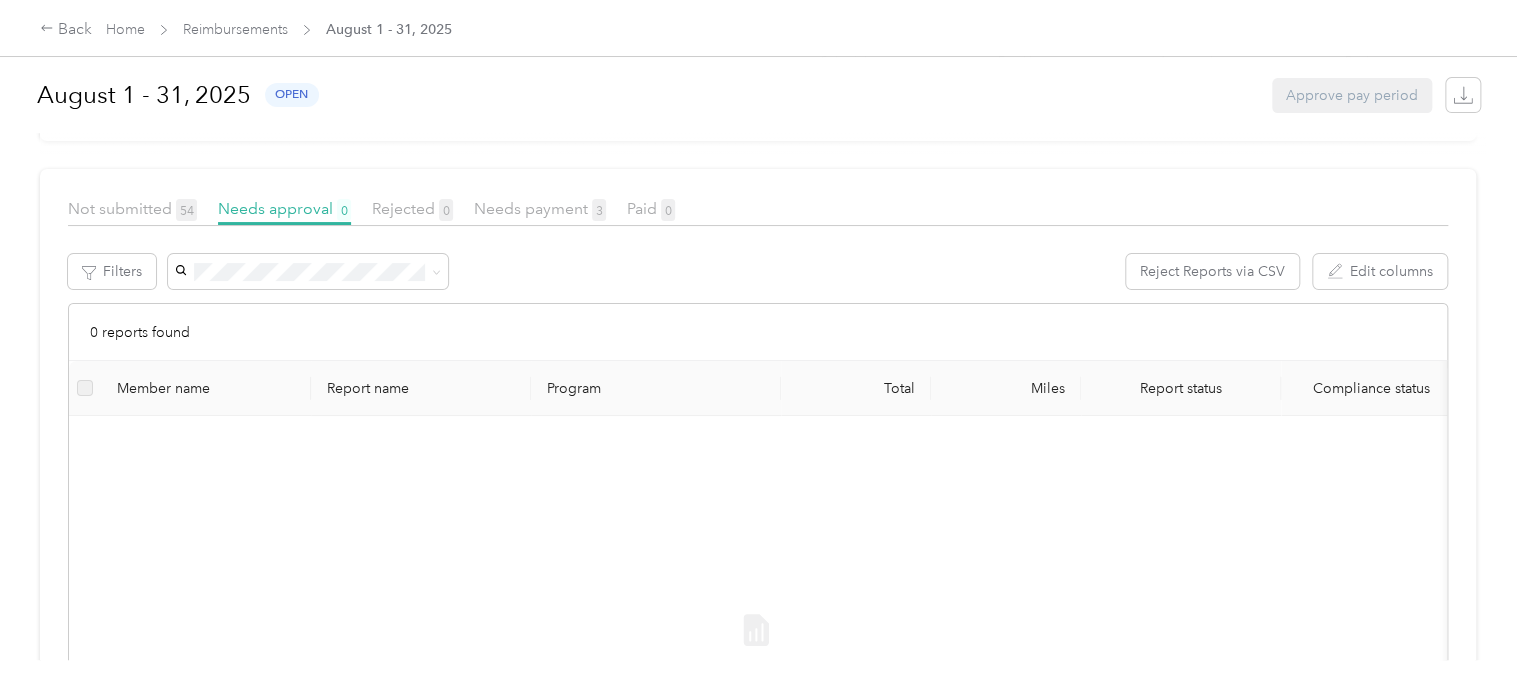 scroll, scrollTop: 0, scrollLeft: 0, axis: both 